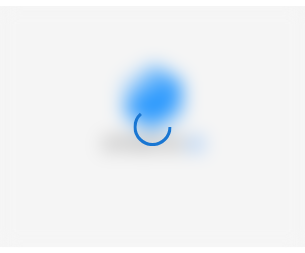 scroll, scrollTop: 0, scrollLeft: 0, axis: both 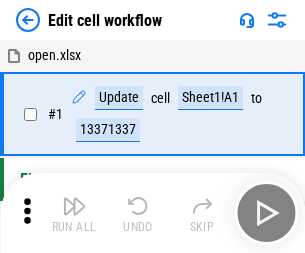 click at bounding box center (74, 206) 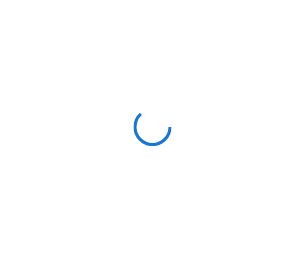 scroll, scrollTop: 0, scrollLeft: 0, axis: both 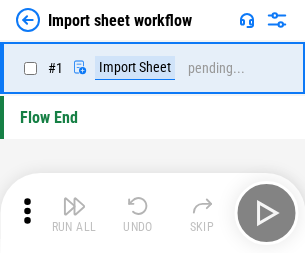 click at bounding box center [74, 206] 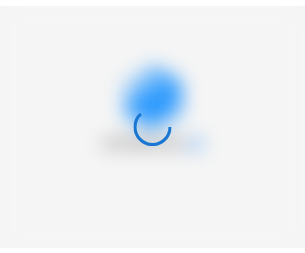 scroll, scrollTop: 0, scrollLeft: 0, axis: both 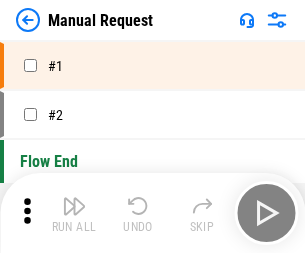 click at bounding box center (74, 206) 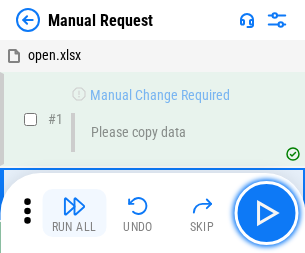 scroll, scrollTop: 68, scrollLeft: 0, axis: vertical 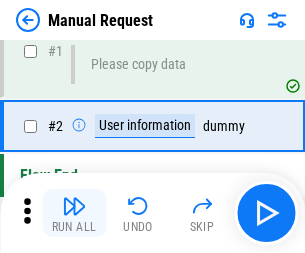 click at bounding box center [74, 206] 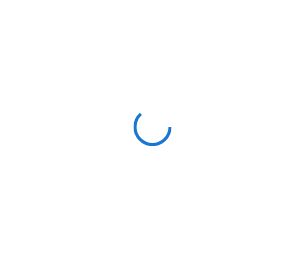 scroll, scrollTop: 0, scrollLeft: 0, axis: both 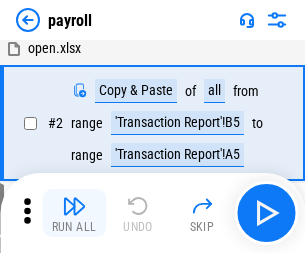click at bounding box center (74, 206) 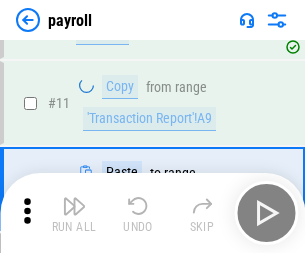 scroll, scrollTop: 145, scrollLeft: 0, axis: vertical 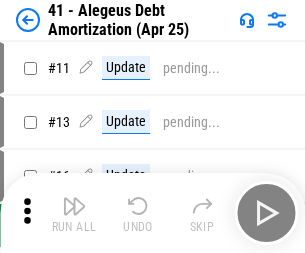click at bounding box center (74, 206) 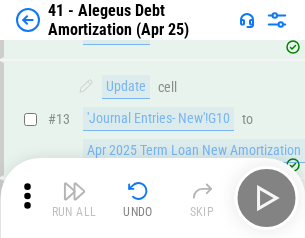 scroll, scrollTop: 247, scrollLeft: 0, axis: vertical 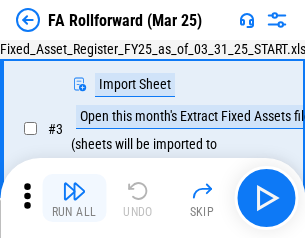 click at bounding box center [74, 191] 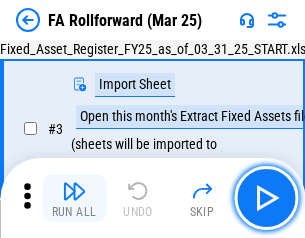 scroll, scrollTop: 184, scrollLeft: 0, axis: vertical 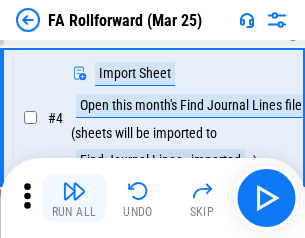 click at bounding box center [74, 191] 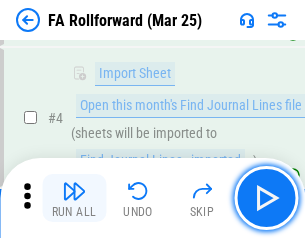 scroll, scrollTop: 313, scrollLeft: 0, axis: vertical 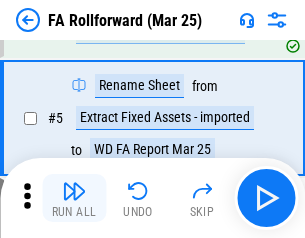 click at bounding box center (74, 191) 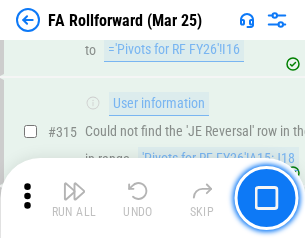 scroll, scrollTop: 9517, scrollLeft: 0, axis: vertical 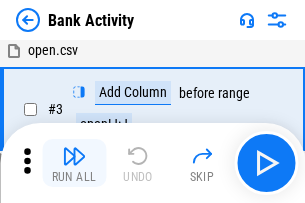 click at bounding box center (74, 156) 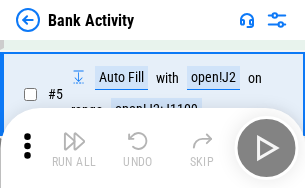 scroll, scrollTop: 106, scrollLeft: 0, axis: vertical 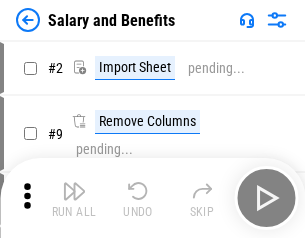 click at bounding box center (74, 191) 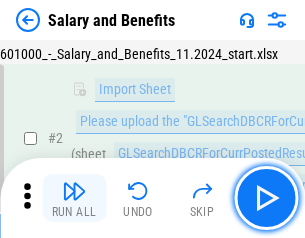 scroll, scrollTop: 145, scrollLeft: 0, axis: vertical 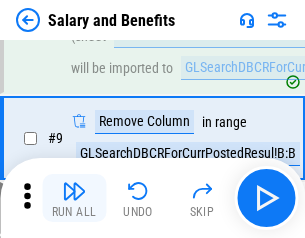 click at bounding box center [74, 191] 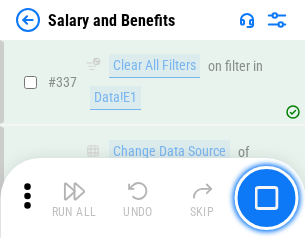 scroll, scrollTop: 9364, scrollLeft: 0, axis: vertical 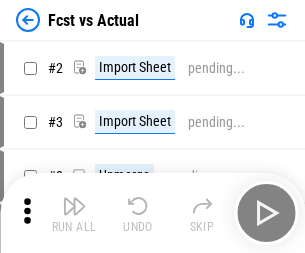 click at bounding box center (74, 206) 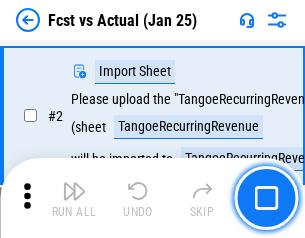 scroll, scrollTop: 187, scrollLeft: 0, axis: vertical 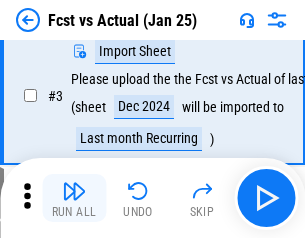click at bounding box center (74, 191) 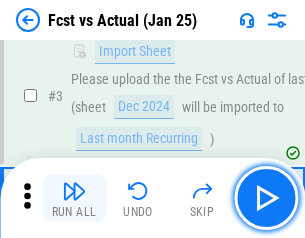 scroll, scrollTop: 300, scrollLeft: 0, axis: vertical 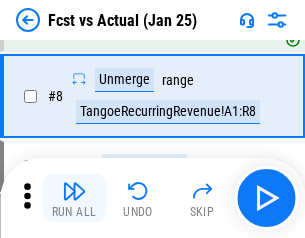 click at bounding box center (74, 191) 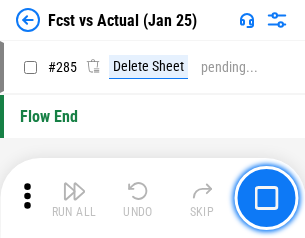 scroll, scrollTop: 9465, scrollLeft: 0, axis: vertical 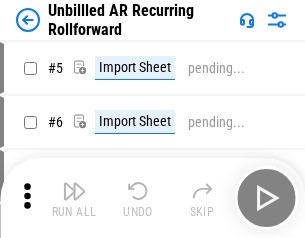click at bounding box center [74, 191] 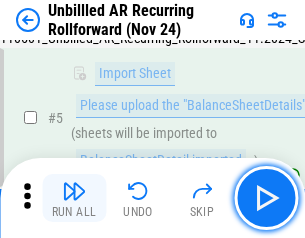 scroll, scrollTop: 188, scrollLeft: 0, axis: vertical 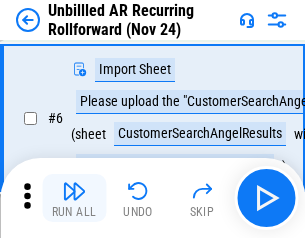 click at bounding box center (74, 191) 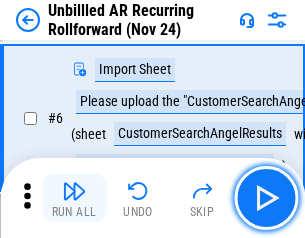 scroll, scrollTop: 322, scrollLeft: 0, axis: vertical 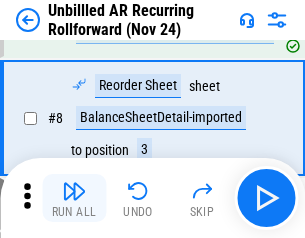 click at bounding box center (74, 191) 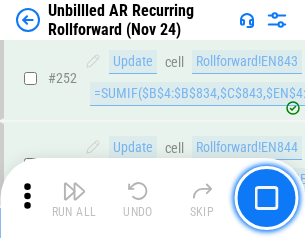 scroll, scrollTop: 6793, scrollLeft: 0, axis: vertical 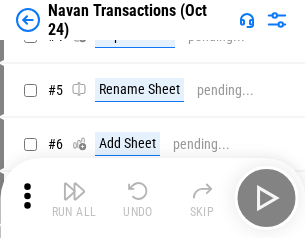 click at bounding box center [74, 191] 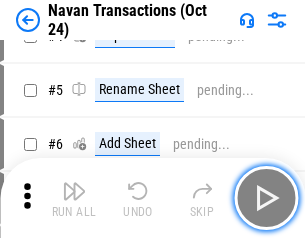 scroll, scrollTop: 172, scrollLeft: 0, axis: vertical 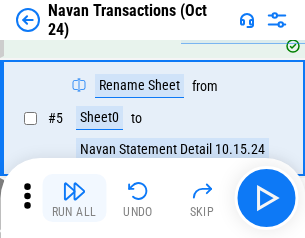 click at bounding box center (74, 191) 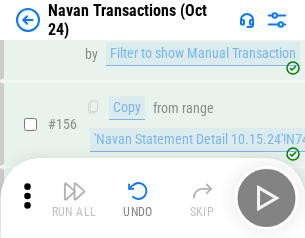 scroll, scrollTop: 6484, scrollLeft: 0, axis: vertical 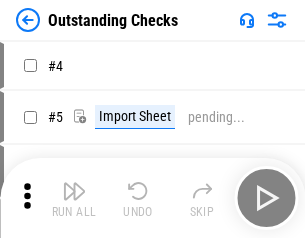click at bounding box center [74, 191] 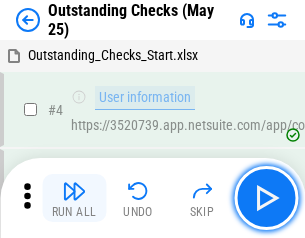 scroll, scrollTop: 209, scrollLeft: 0, axis: vertical 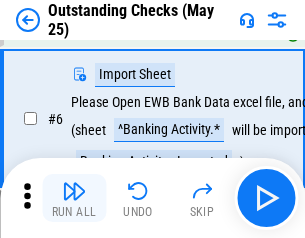 click at bounding box center (74, 191) 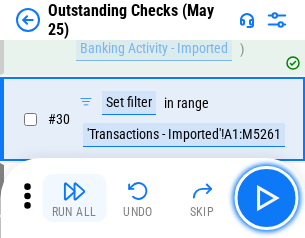 click at bounding box center (74, 191) 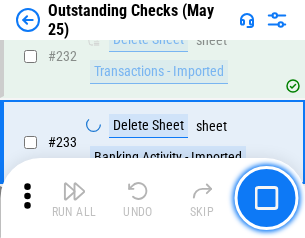 scroll, scrollTop: 6073, scrollLeft: 0, axis: vertical 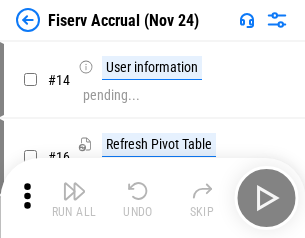 click at bounding box center [74, 191] 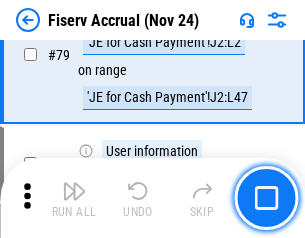 scroll, scrollTop: 2628, scrollLeft: 0, axis: vertical 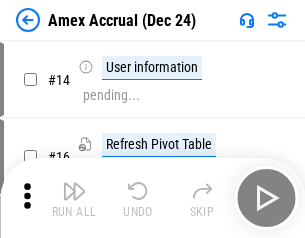 click at bounding box center (74, 191) 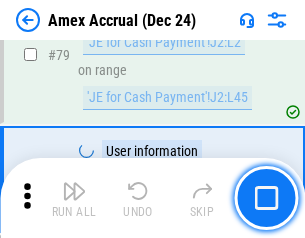 scroll, scrollTop: 2596, scrollLeft: 0, axis: vertical 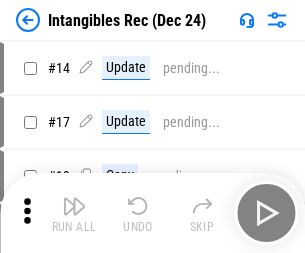 click at bounding box center (74, 206) 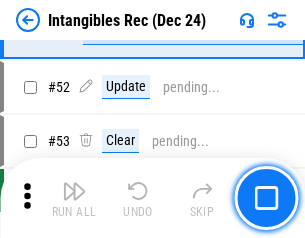 scroll, scrollTop: 779, scrollLeft: 0, axis: vertical 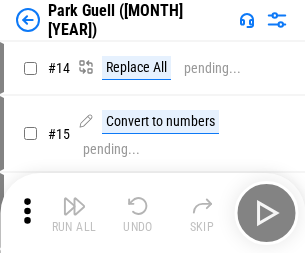 click at bounding box center [74, 206] 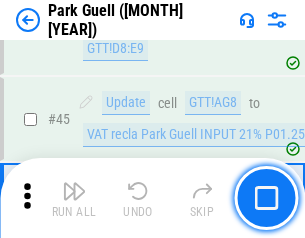 scroll, scrollTop: 2501, scrollLeft: 0, axis: vertical 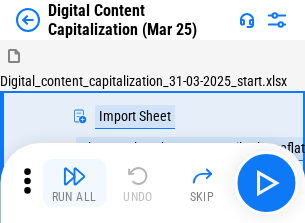 click at bounding box center [74, 176] 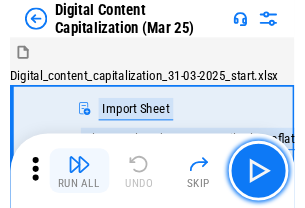 scroll, scrollTop: 187, scrollLeft: 0, axis: vertical 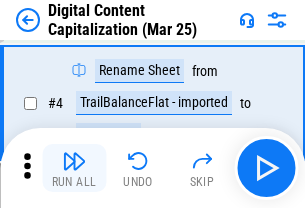 click at bounding box center (74, 161) 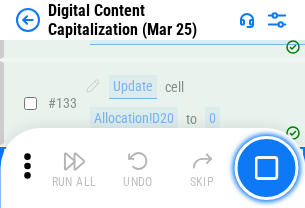 scroll, scrollTop: 2121, scrollLeft: 0, axis: vertical 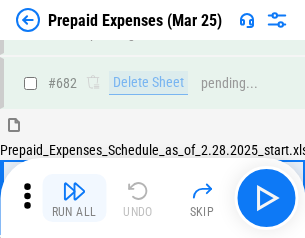 click at bounding box center [74, 191] 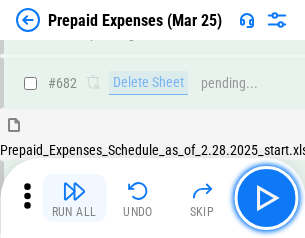 scroll, scrollTop: 5499, scrollLeft: 0, axis: vertical 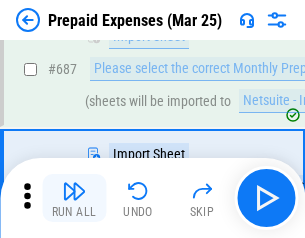 click at bounding box center [74, 191] 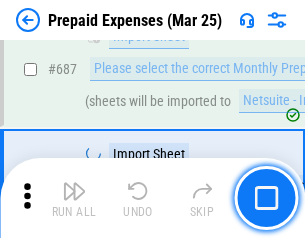 scroll, scrollTop: 5601, scrollLeft: 0, axis: vertical 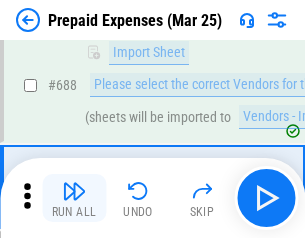click at bounding box center (74, 191) 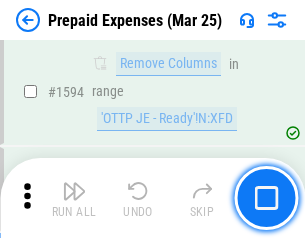scroll, scrollTop: 19472, scrollLeft: 0, axis: vertical 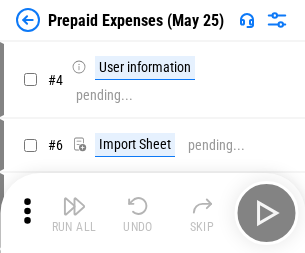 click at bounding box center [74, 206] 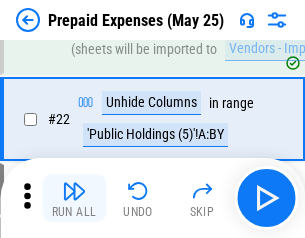 click at bounding box center (74, 191) 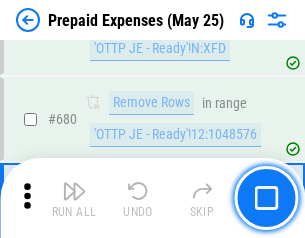 scroll, scrollTop: 6964, scrollLeft: 0, axis: vertical 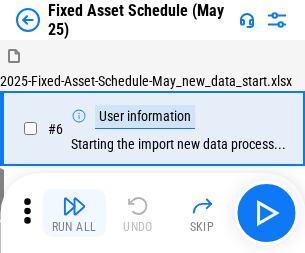 click at bounding box center (74, 206) 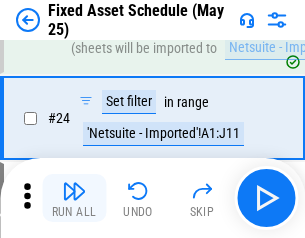 click at bounding box center (74, 191) 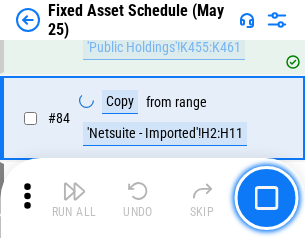 scroll, scrollTop: 2748, scrollLeft: 0, axis: vertical 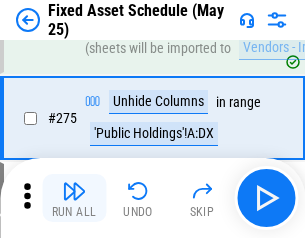 click at bounding box center [74, 191] 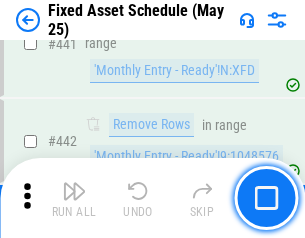scroll, scrollTop: 8940, scrollLeft: 0, axis: vertical 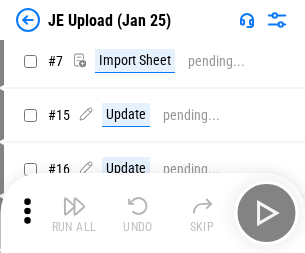 click at bounding box center [74, 206] 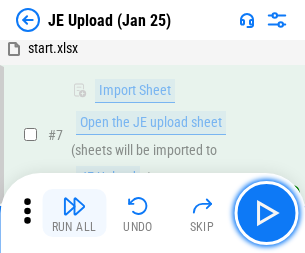scroll, scrollTop: 145, scrollLeft: 0, axis: vertical 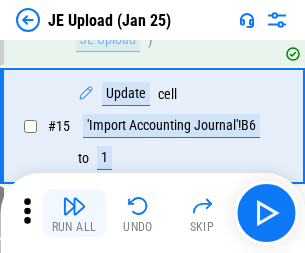 click at bounding box center (74, 206) 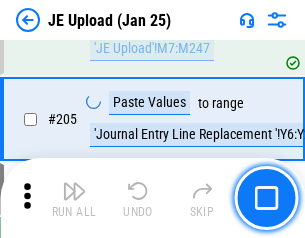 scroll, scrollTop: 4826, scrollLeft: 0, axis: vertical 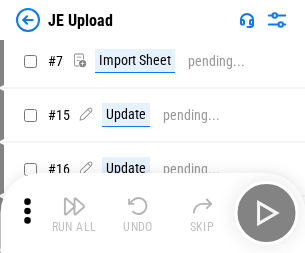 click at bounding box center [74, 206] 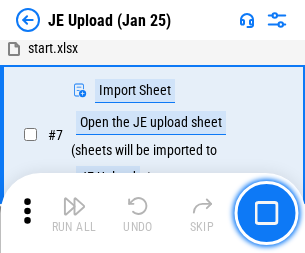 scroll, scrollTop: 145, scrollLeft: 0, axis: vertical 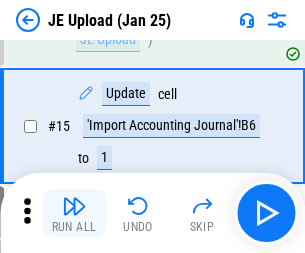 click at bounding box center [74, 206] 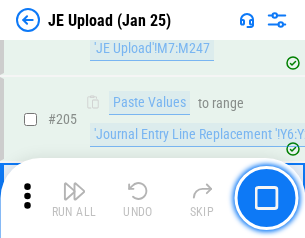 scroll, scrollTop: 4826, scrollLeft: 0, axis: vertical 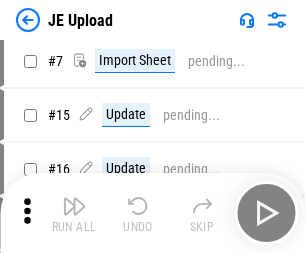 click at bounding box center (74, 206) 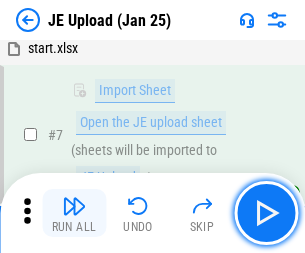 scroll, scrollTop: 145, scrollLeft: 0, axis: vertical 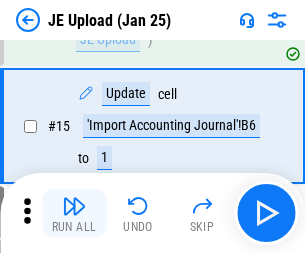 click at bounding box center (74, 206) 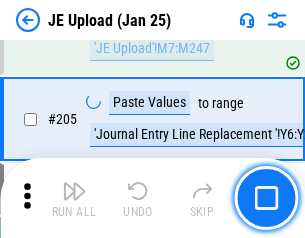 scroll, scrollTop: 4826, scrollLeft: 0, axis: vertical 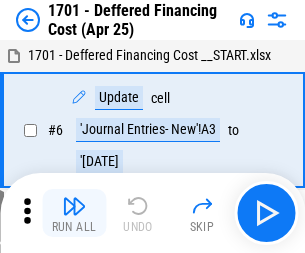 click at bounding box center [74, 206] 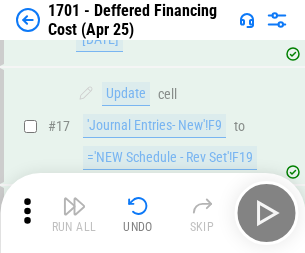 scroll, scrollTop: 240, scrollLeft: 0, axis: vertical 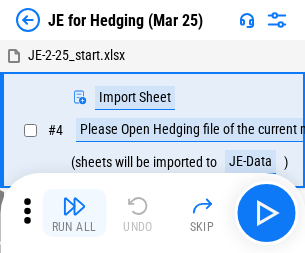click at bounding box center (74, 206) 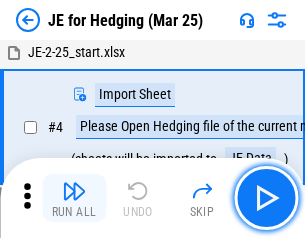 scroll, scrollTop: 113, scrollLeft: 0, axis: vertical 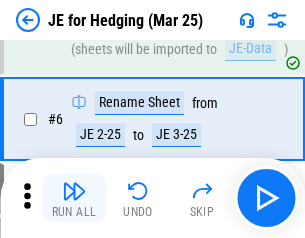 click at bounding box center (74, 191) 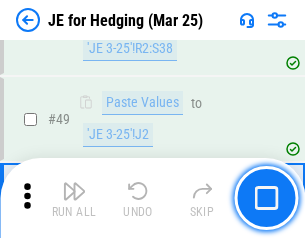 scroll, scrollTop: 1295, scrollLeft: 0, axis: vertical 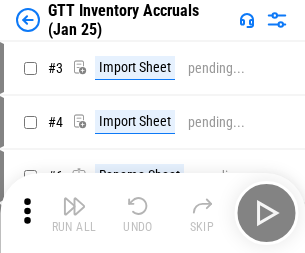 click at bounding box center [74, 206] 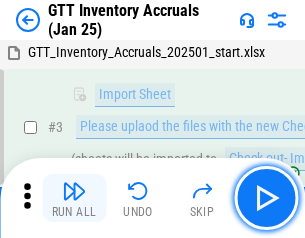 scroll, scrollTop: 129, scrollLeft: 0, axis: vertical 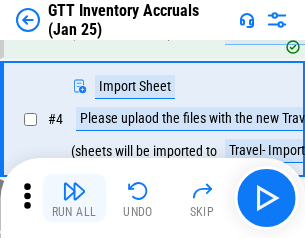click at bounding box center [74, 191] 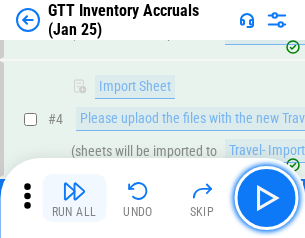 scroll, scrollTop: 231, scrollLeft: 0, axis: vertical 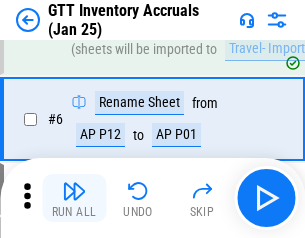 click at bounding box center [74, 191] 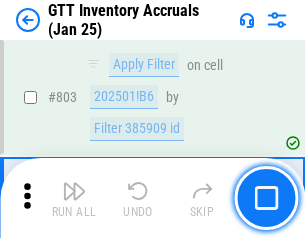 scroll, scrollTop: 15180, scrollLeft: 0, axis: vertical 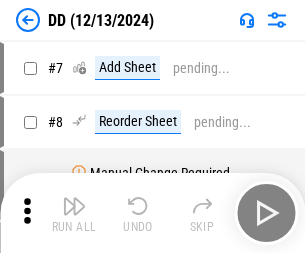 click at bounding box center (74, 206) 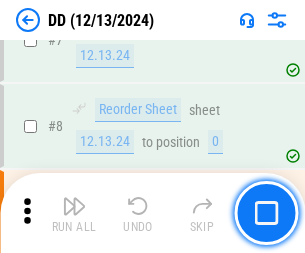 scroll, scrollTop: 193, scrollLeft: 0, axis: vertical 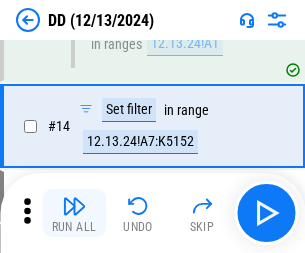 click at bounding box center [74, 206] 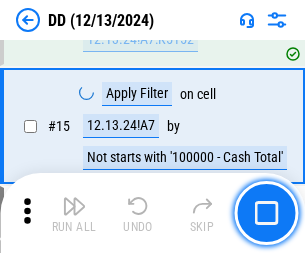 scroll, scrollTop: 514, scrollLeft: 0, axis: vertical 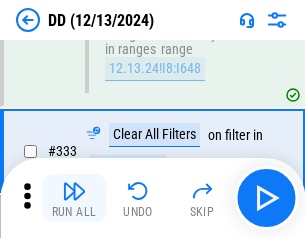 click at bounding box center (74, 191) 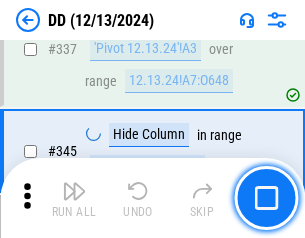scroll, scrollTop: 9572, scrollLeft: 0, axis: vertical 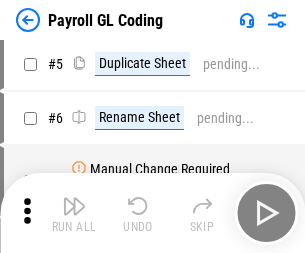 click at bounding box center [74, 206] 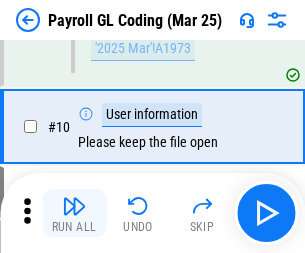 click at bounding box center (74, 206) 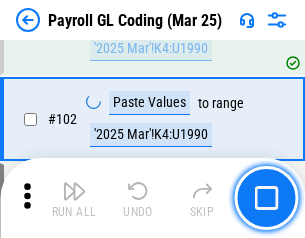 scroll, scrollTop: 4692, scrollLeft: 0, axis: vertical 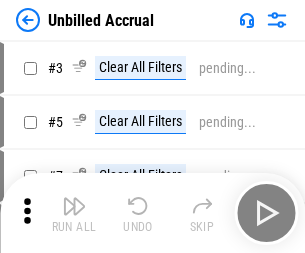 click at bounding box center (74, 206) 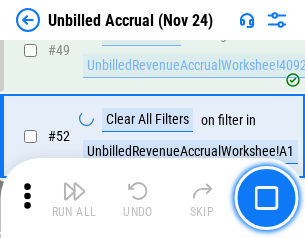 scroll, scrollTop: 1814, scrollLeft: 0, axis: vertical 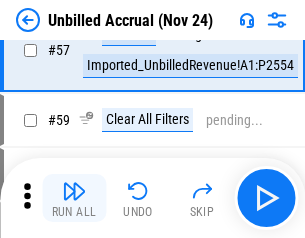 click at bounding box center [74, 191] 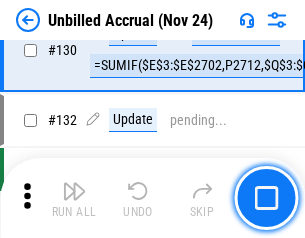 scroll, scrollTop: 5957, scrollLeft: 0, axis: vertical 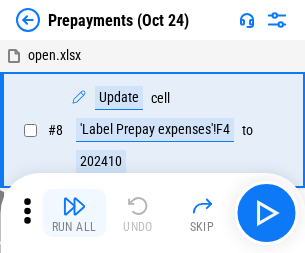 click at bounding box center [74, 206] 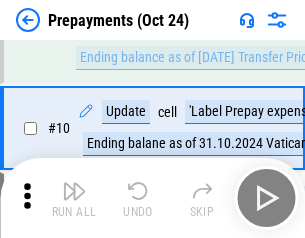 scroll, scrollTop: 125, scrollLeft: 0, axis: vertical 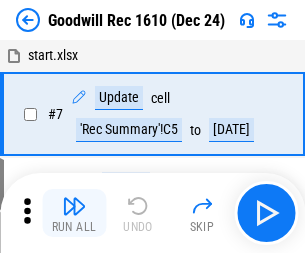 click at bounding box center [74, 206] 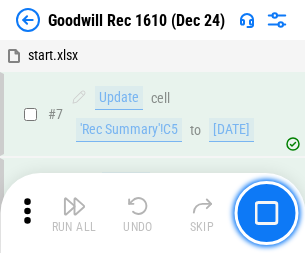 scroll, scrollTop: 342, scrollLeft: 0, axis: vertical 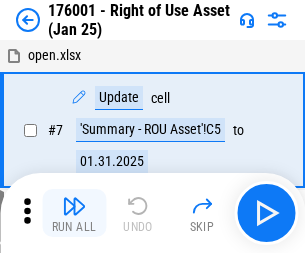 click at bounding box center (74, 206) 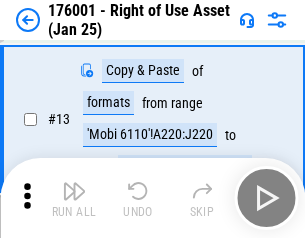 scroll, scrollTop: 129, scrollLeft: 0, axis: vertical 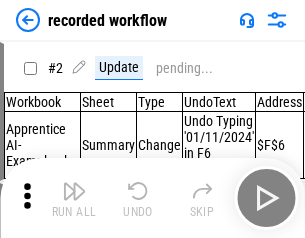 click at bounding box center [74, 191] 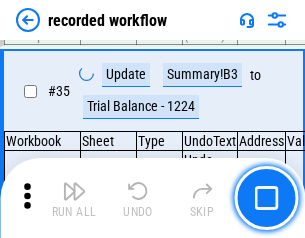 scroll, scrollTop: 6251, scrollLeft: 0, axis: vertical 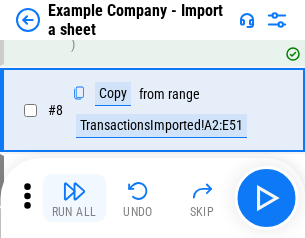 click at bounding box center (74, 191) 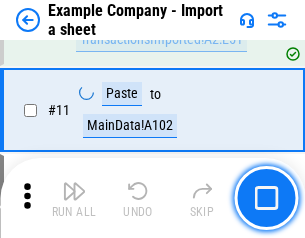 scroll, scrollTop: 442, scrollLeft: 0, axis: vertical 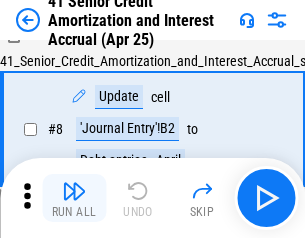 click at bounding box center [74, 191] 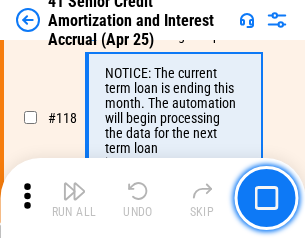 click at bounding box center (74, 191) 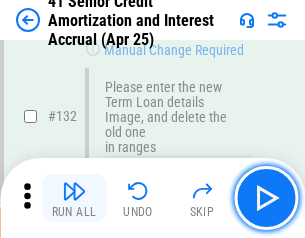 scroll, scrollTop: 2090, scrollLeft: 0, axis: vertical 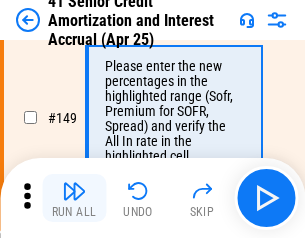 click at bounding box center (74, 191) 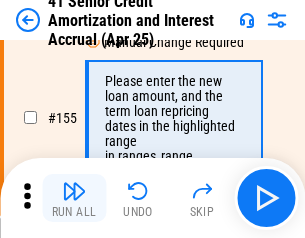 click at bounding box center (74, 191) 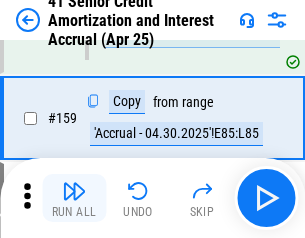 click at bounding box center [74, 191] 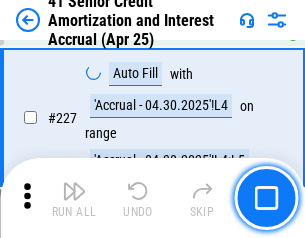 scroll, scrollTop: 4479, scrollLeft: 0, axis: vertical 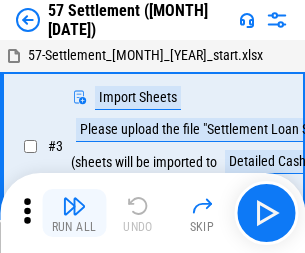 click at bounding box center [74, 206] 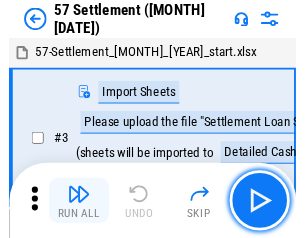 scroll, scrollTop: 19, scrollLeft: 0, axis: vertical 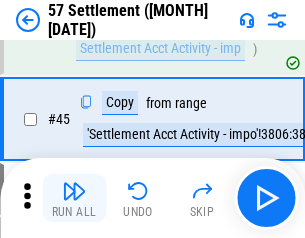 click at bounding box center (74, 191) 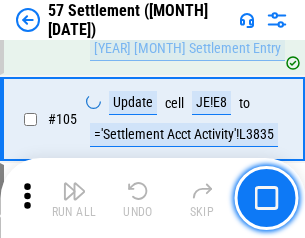 scroll, scrollTop: 1263, scrollLeft: 0, axis: vertical 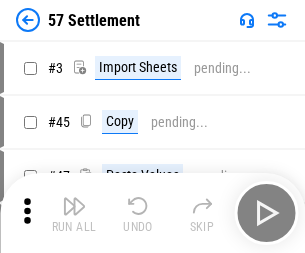click at bounding box center [74, 206] 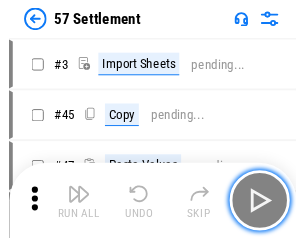 scroll, scrollTop: 19, scrollLeft: 0, axis: vertical 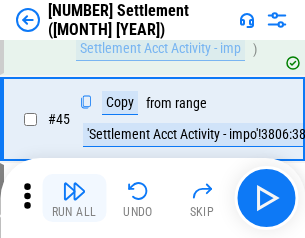 click at bounding box center [74, 191] 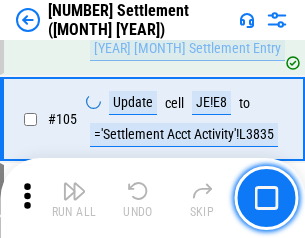 scroll, scrollTop: 1263, scrollLeft: 0, axis: vertical 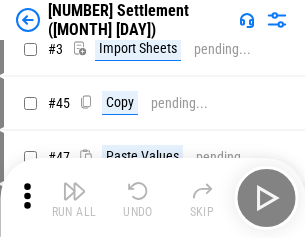 click at bounding box center [74, 191] 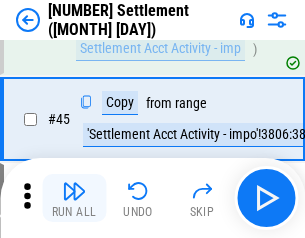 click at bounding box center (74, 191) 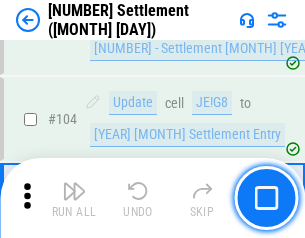 scroll, scrollTop: 1263, scrollLeft: 0, axis: vertical 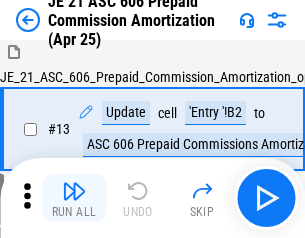 click at bounding box center (74, 191) 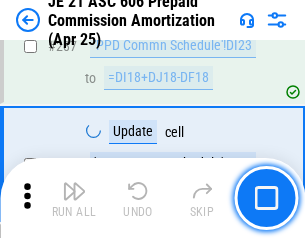 scroll, scrollTop: 3680, scrollLeft: 0, axis: vertical 